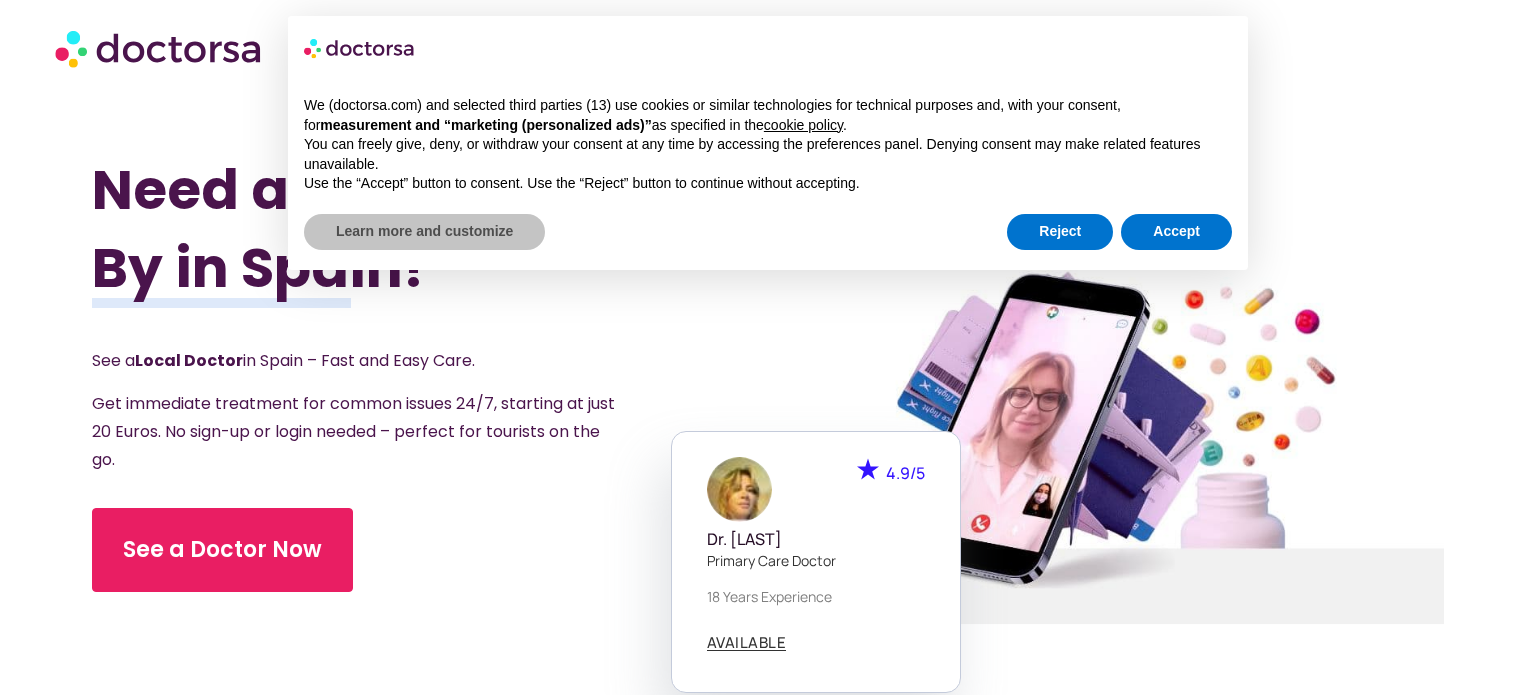 scroll, scrollTop: 0, scrollLeft: 0, axis: both 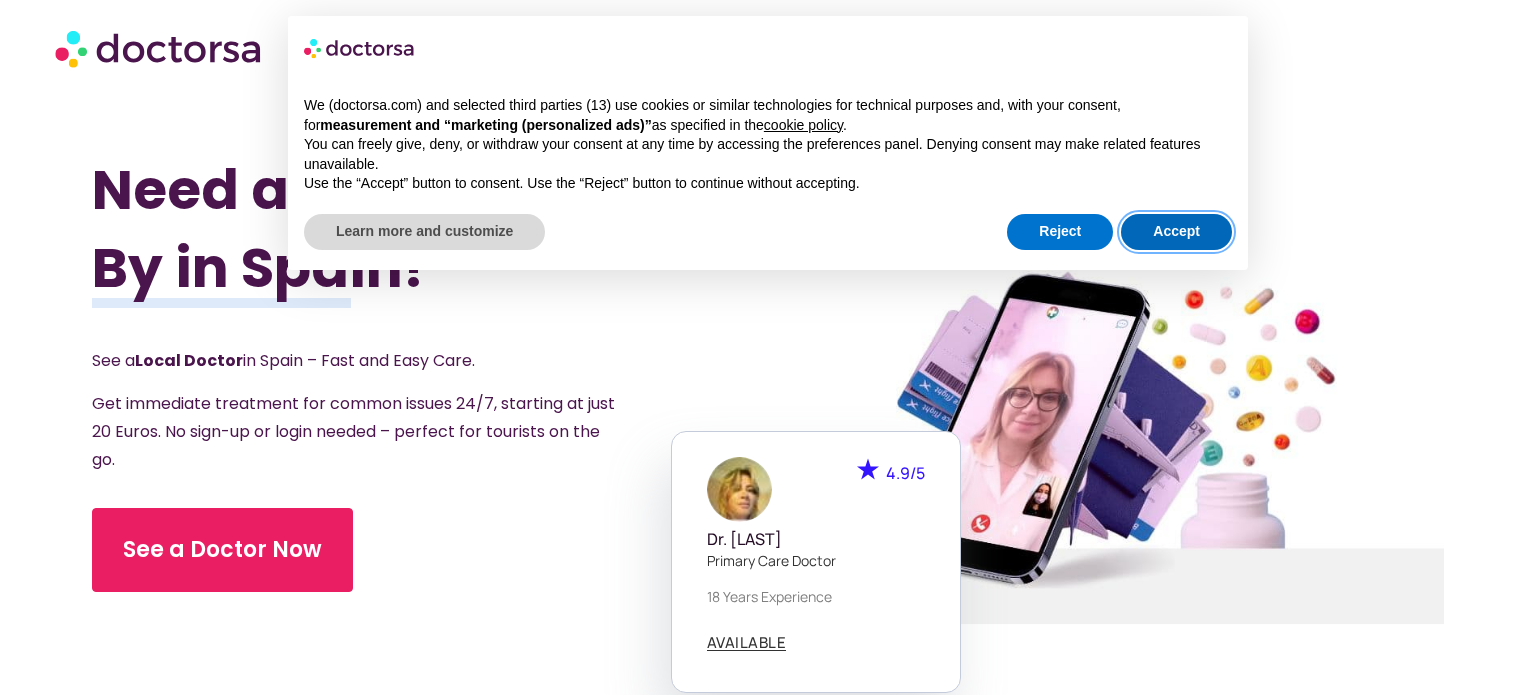 click on "Accept" at bounding box center (1176, 232) 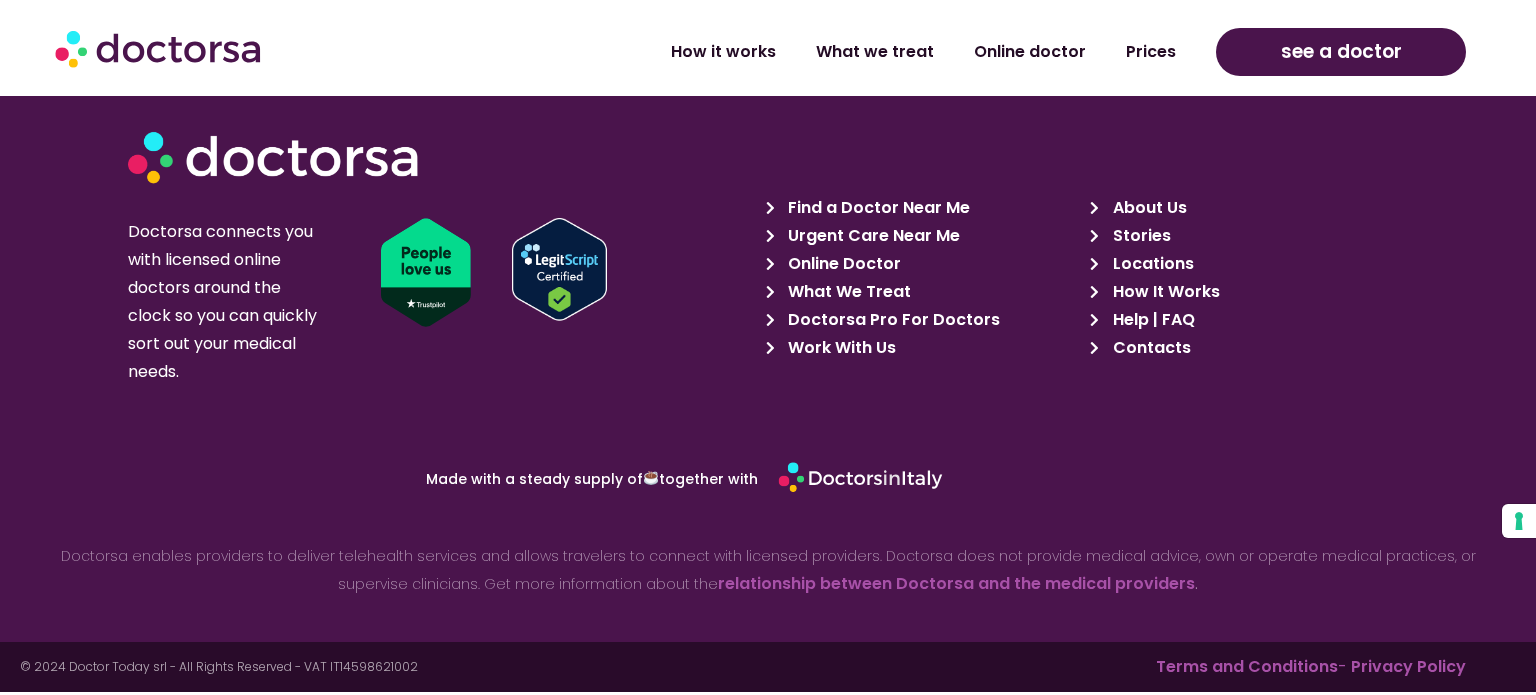 scroll, scrollTop: 6207, scrollLeft: 0, axis: vertical 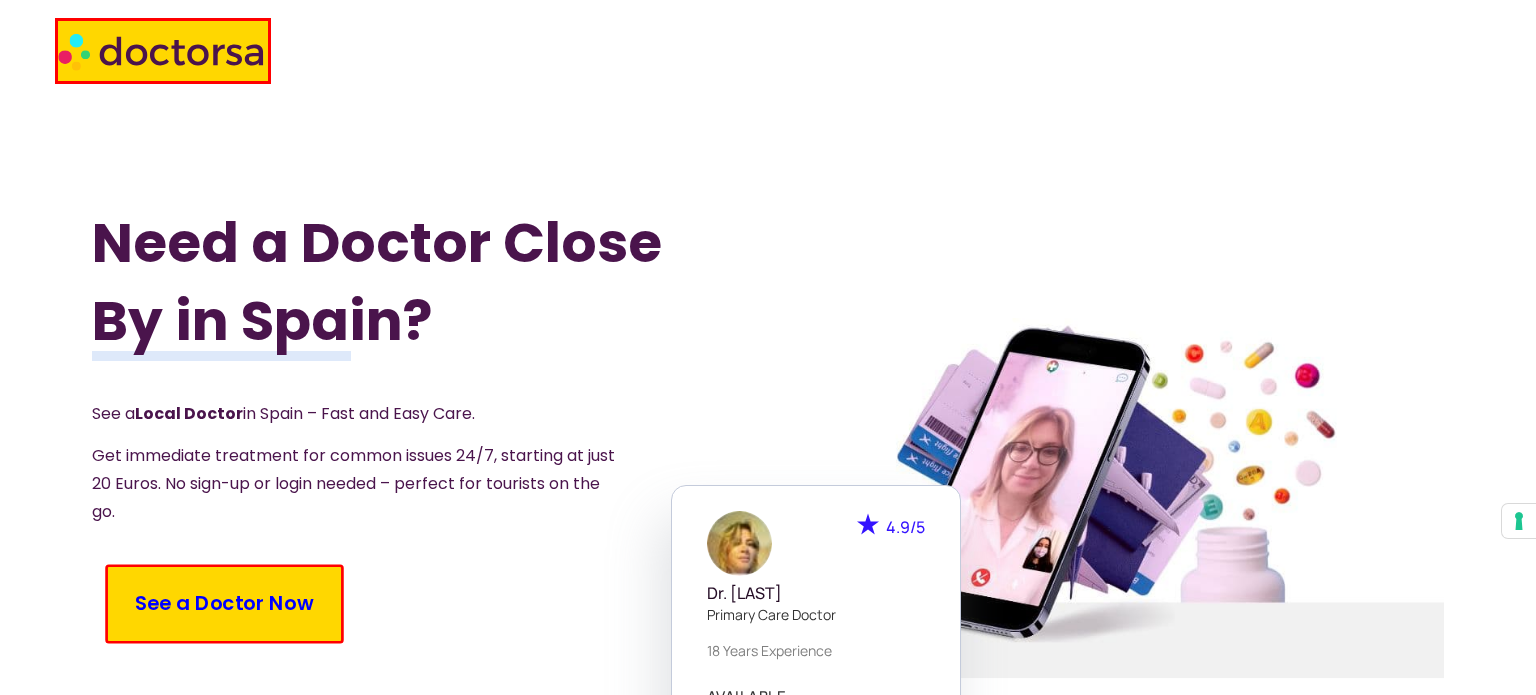 click on "See a Doctor Now" at bounding box center (224, 604) 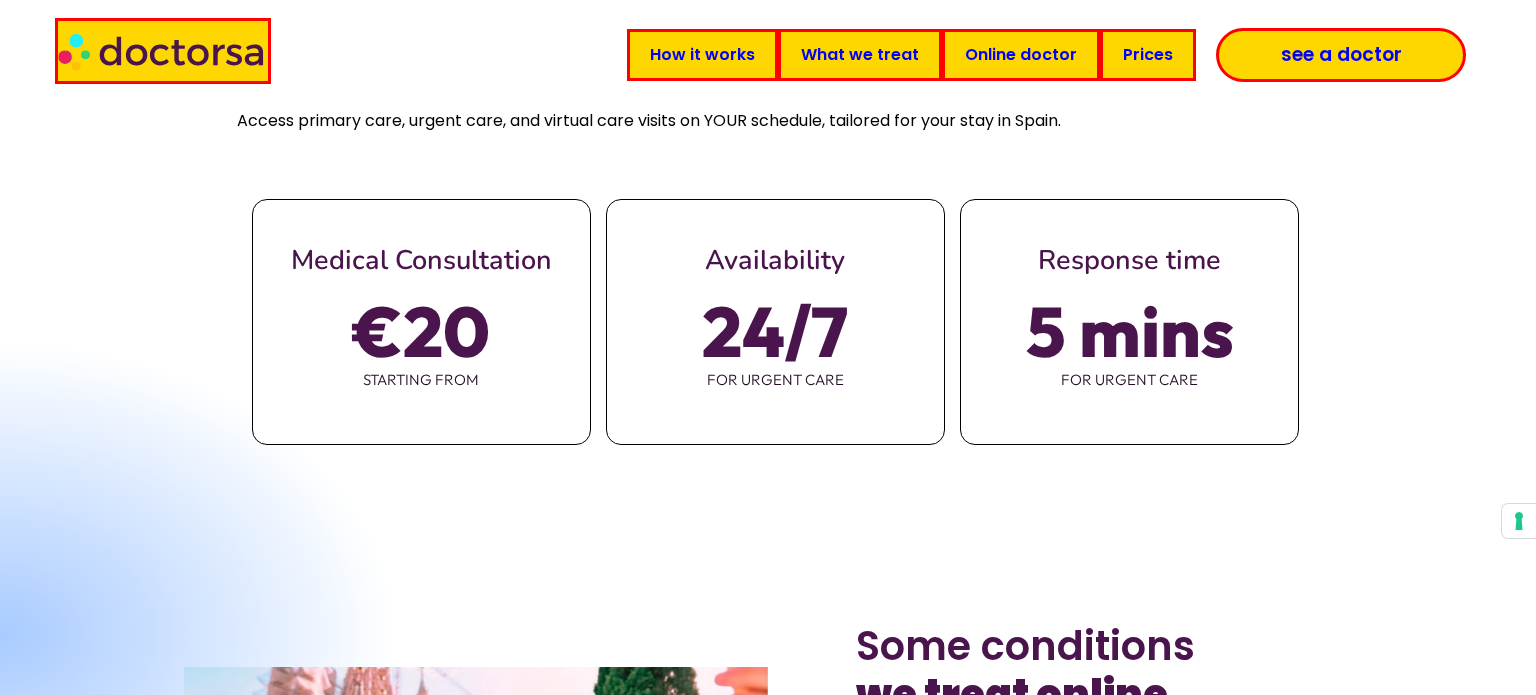 scroll, scrollTop: 820, scrollLeft: 0, axis: vertical 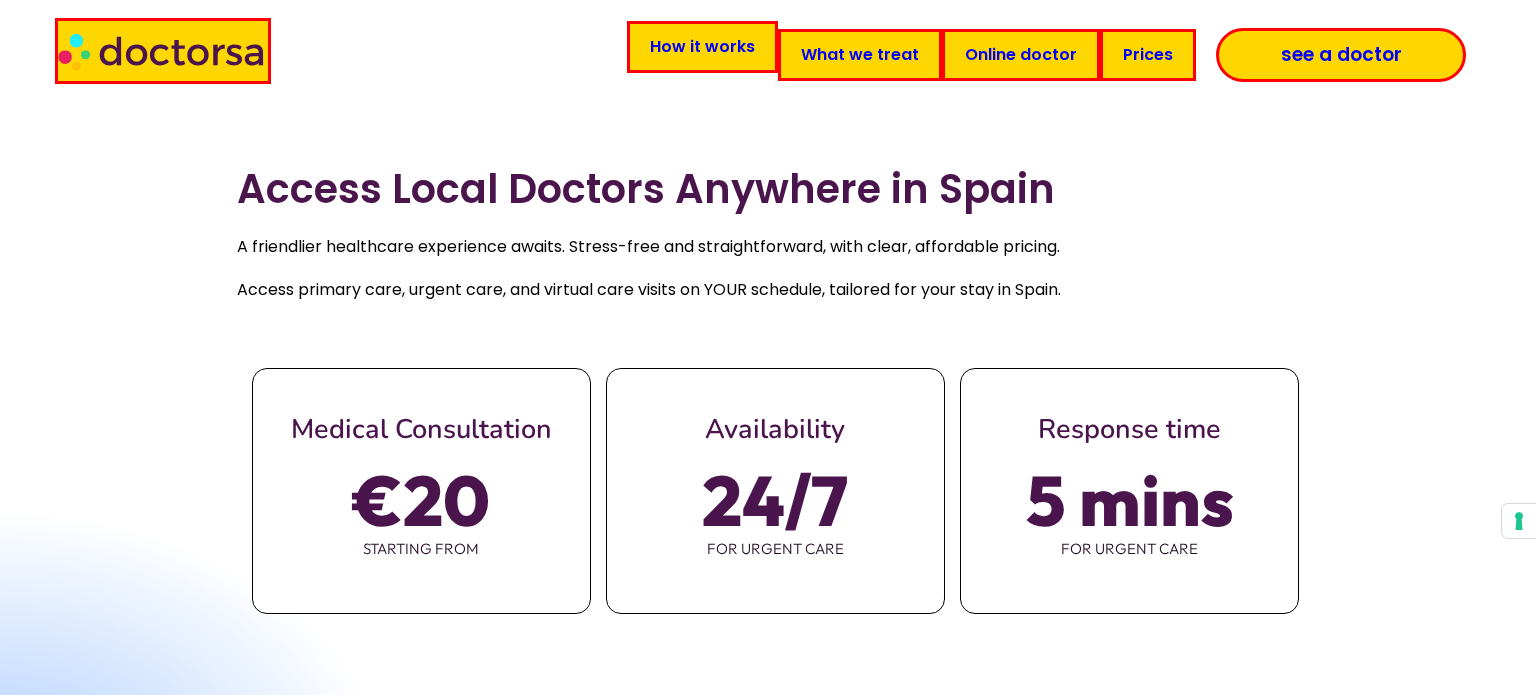 click on "How it works" 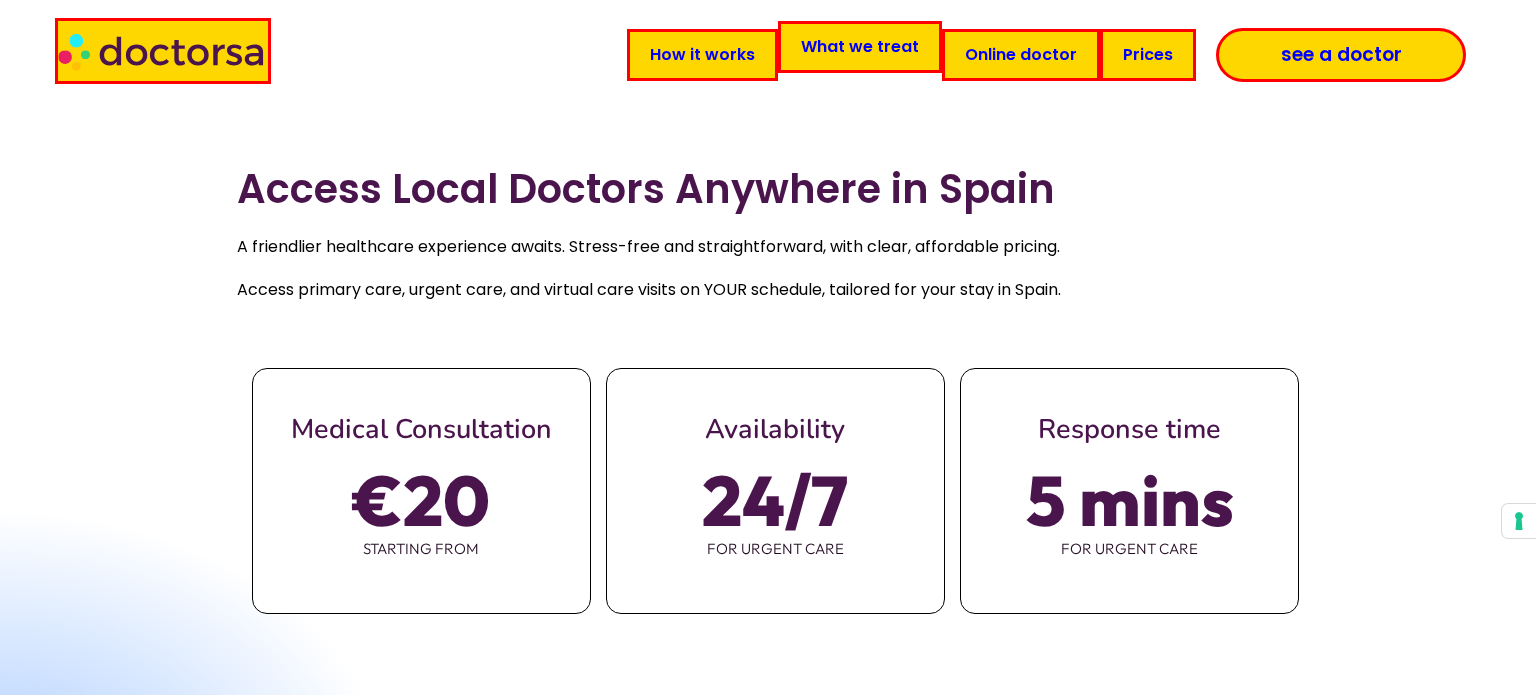 click on "What we treat" 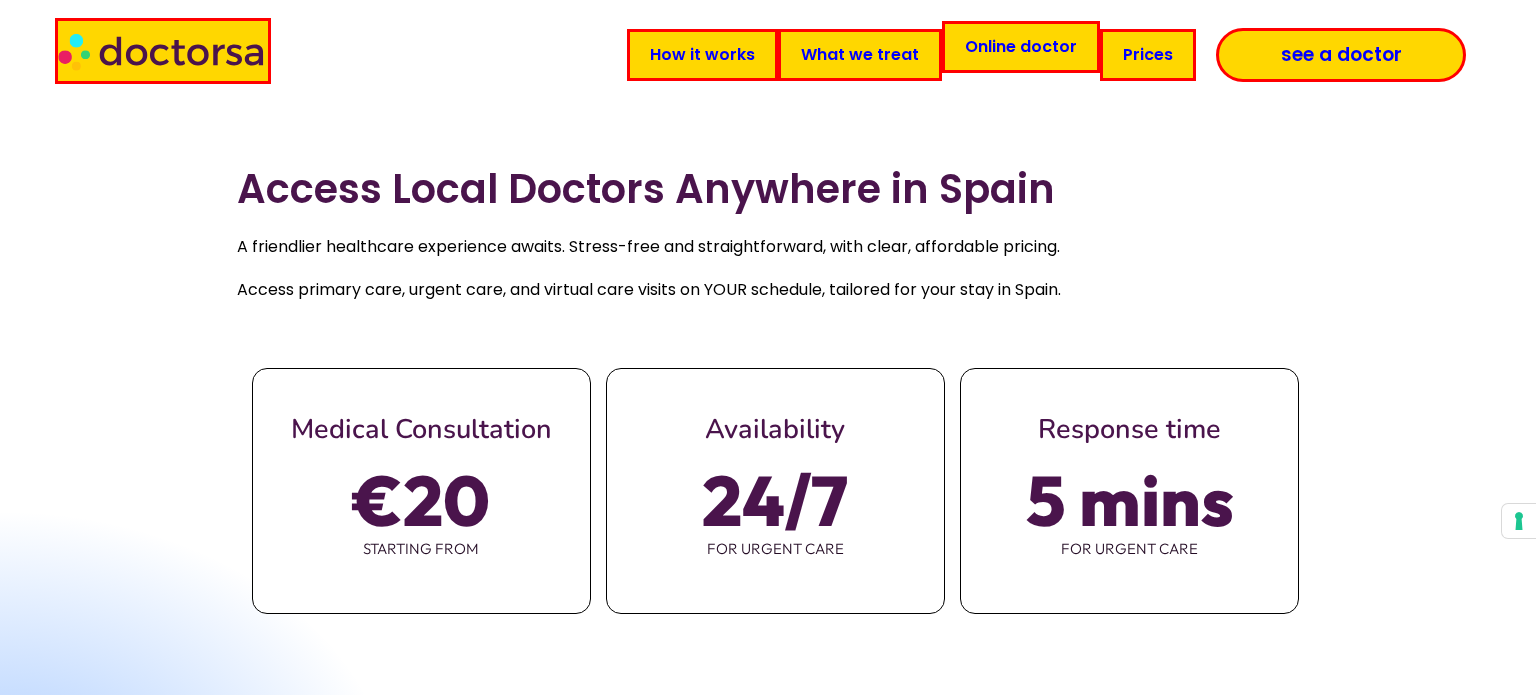 click on "Online doctor" 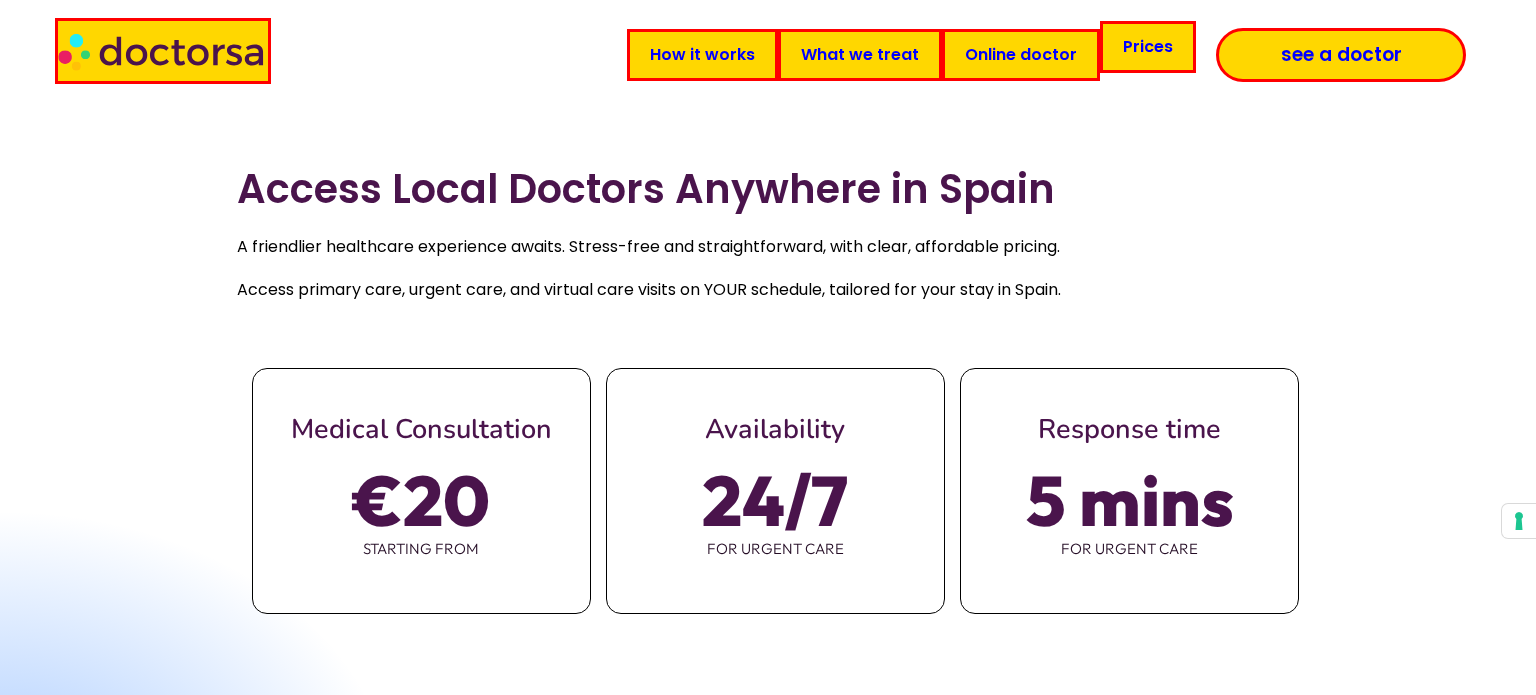click on "Prices" 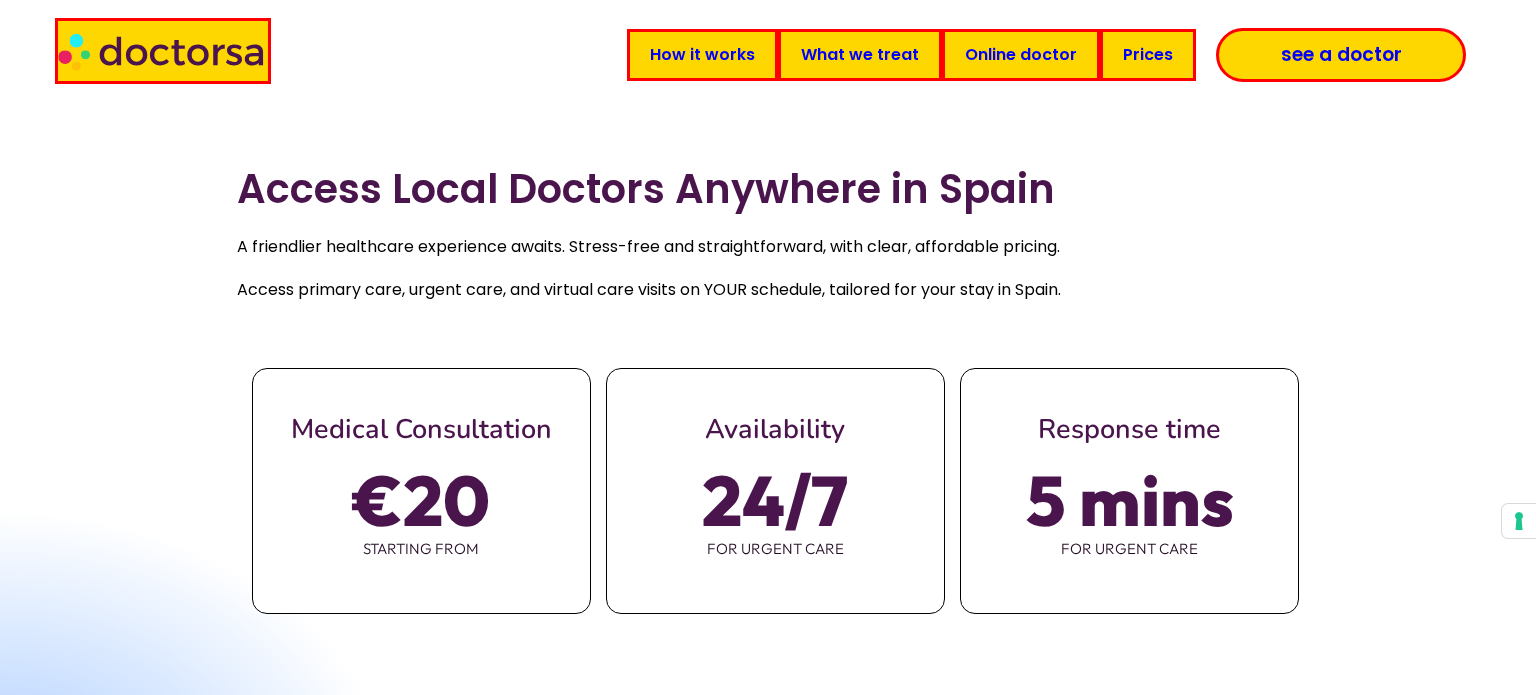 click on "see a doctor" at bounding box center [1341, 55] 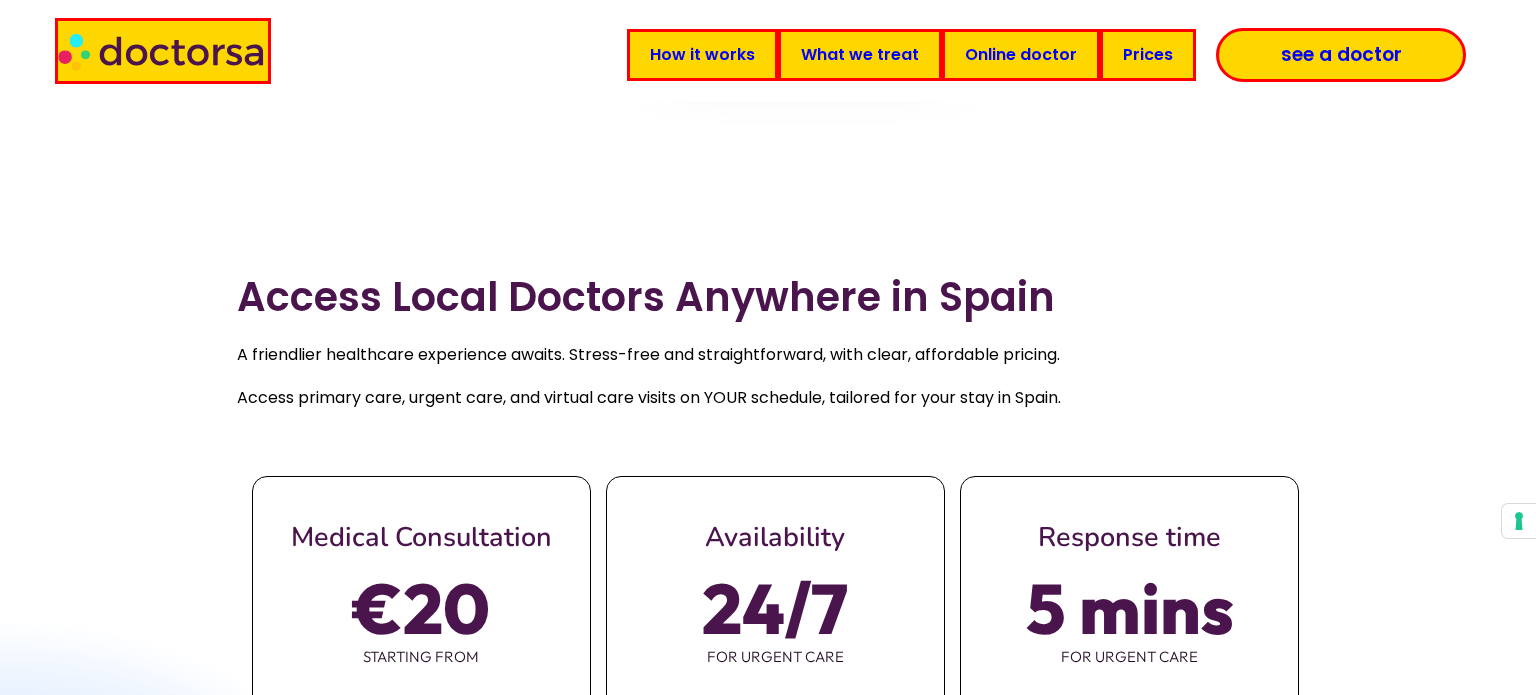 scroll, scrollTop: 656, scrollLeft: 0, axis: vertical 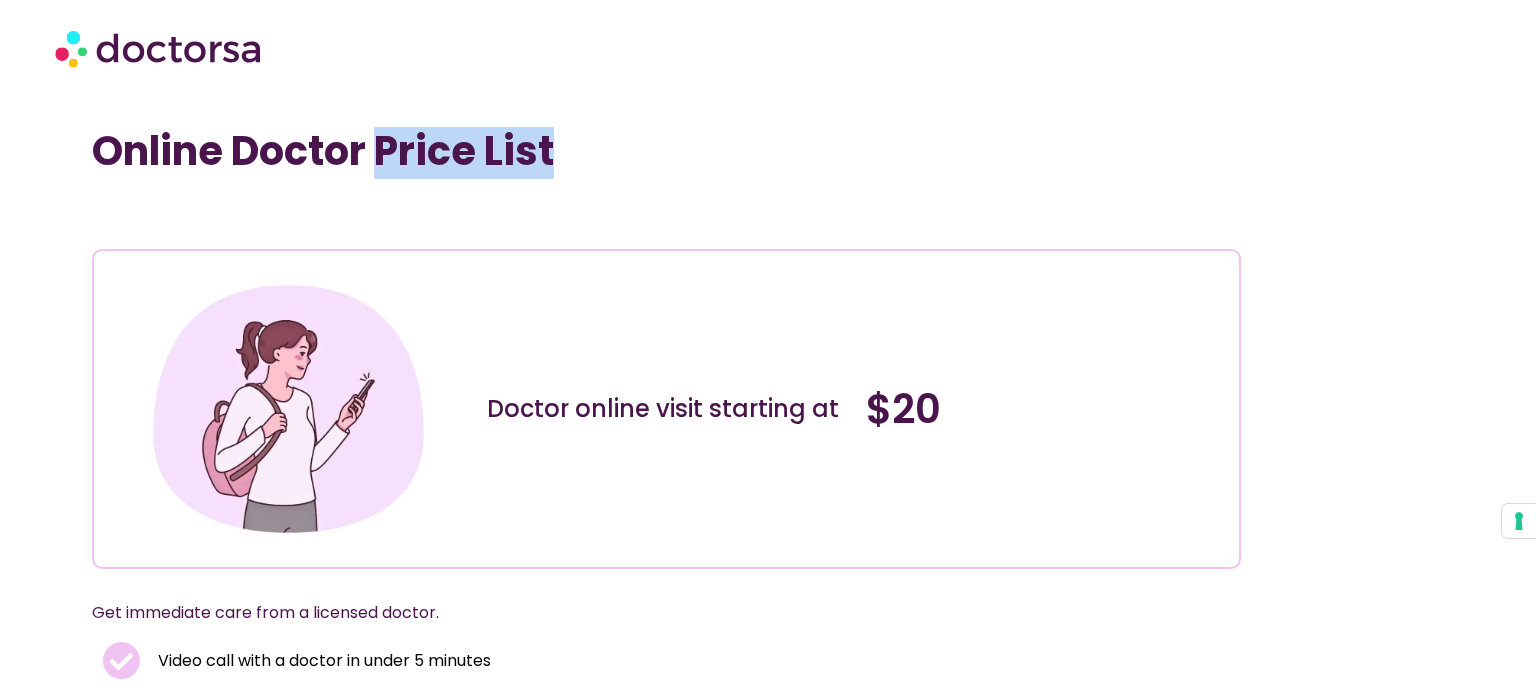 drag, startPoint x: 382, startPoint y: 135, endPoint x: 736, endPoint y: 134, distance: 354.0014 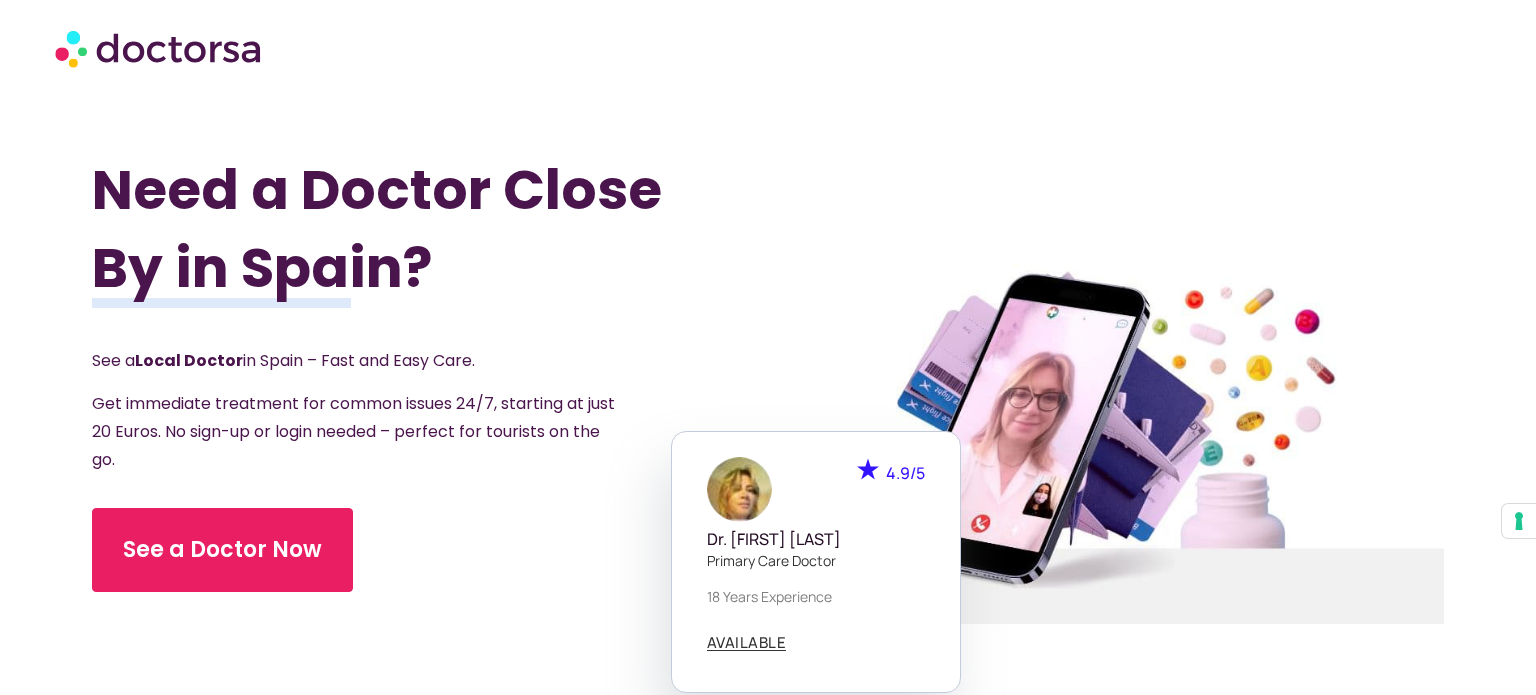 scroll, scrollTop: 0, scrollLeft: 0, axis: both 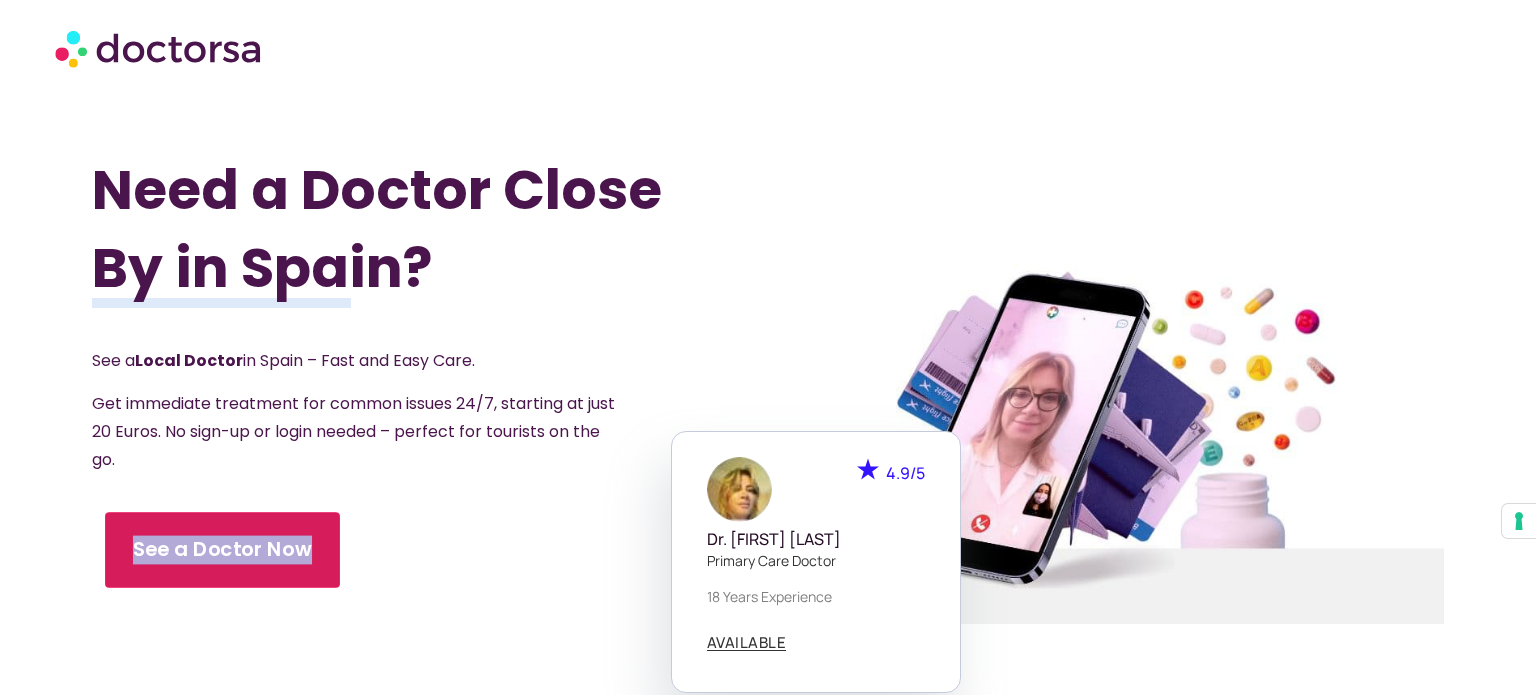 drag, startPoint x: 398, startPoint y: 534, endPoint x: 131, endPoint y: 550, distance: 267.47897 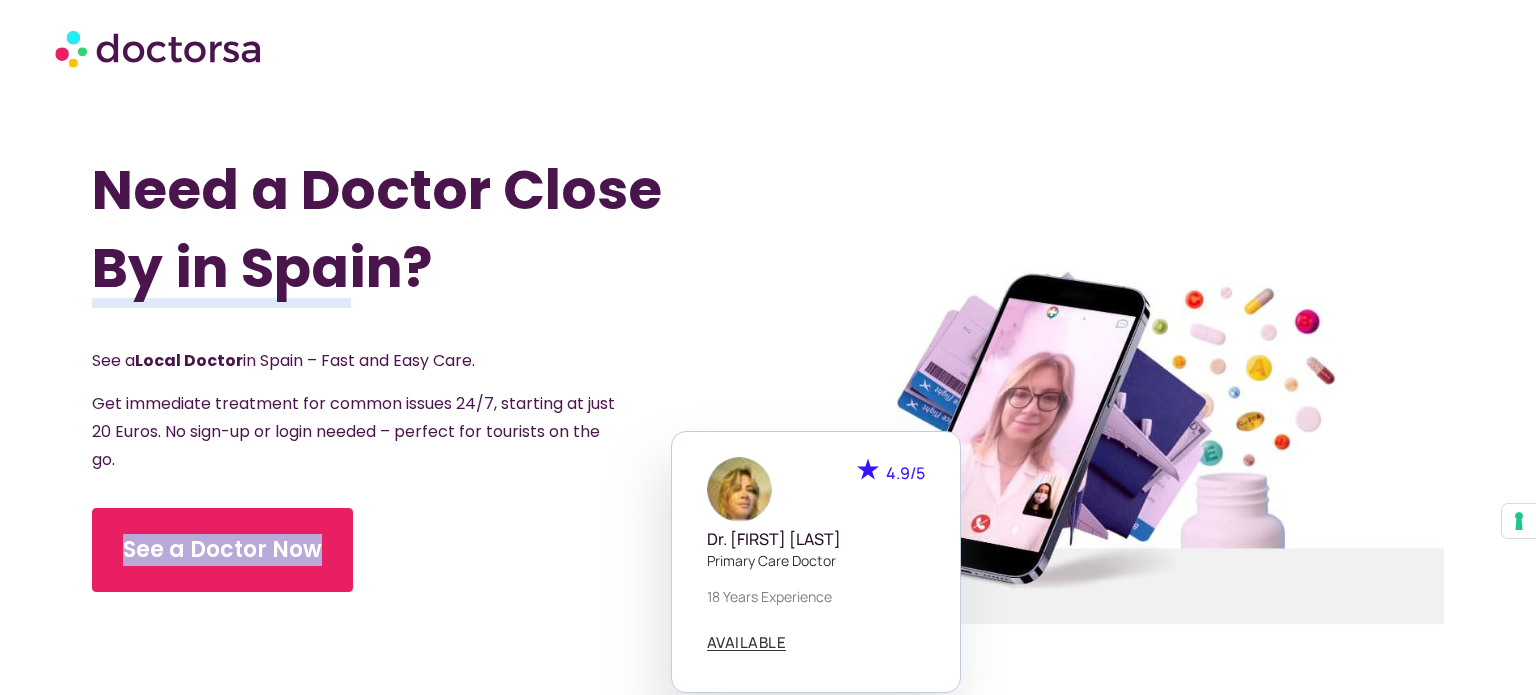 copy on "See a Doctor Now" 